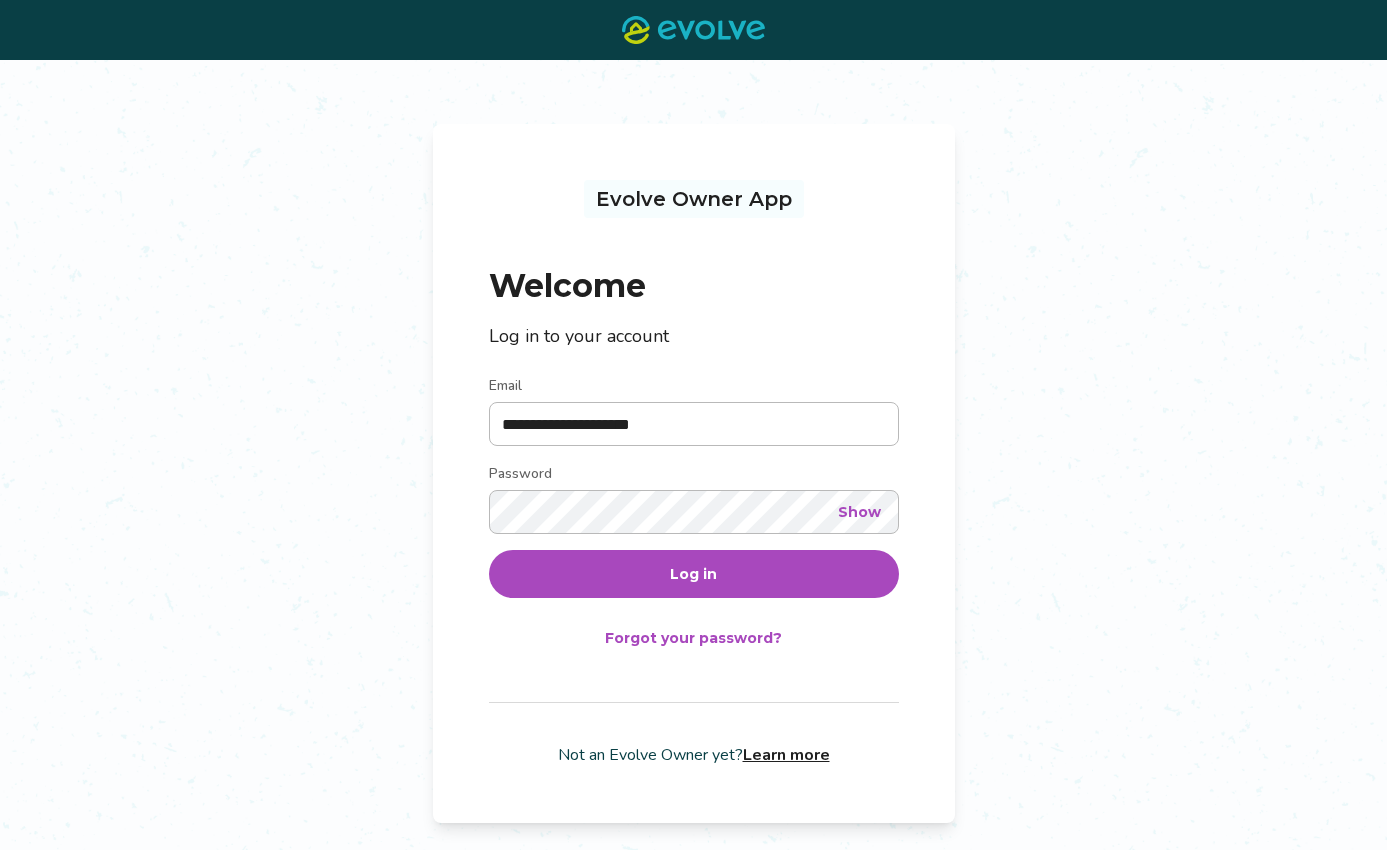 scroll, scrollTop: 0, scrollLeft: 0, axis: both 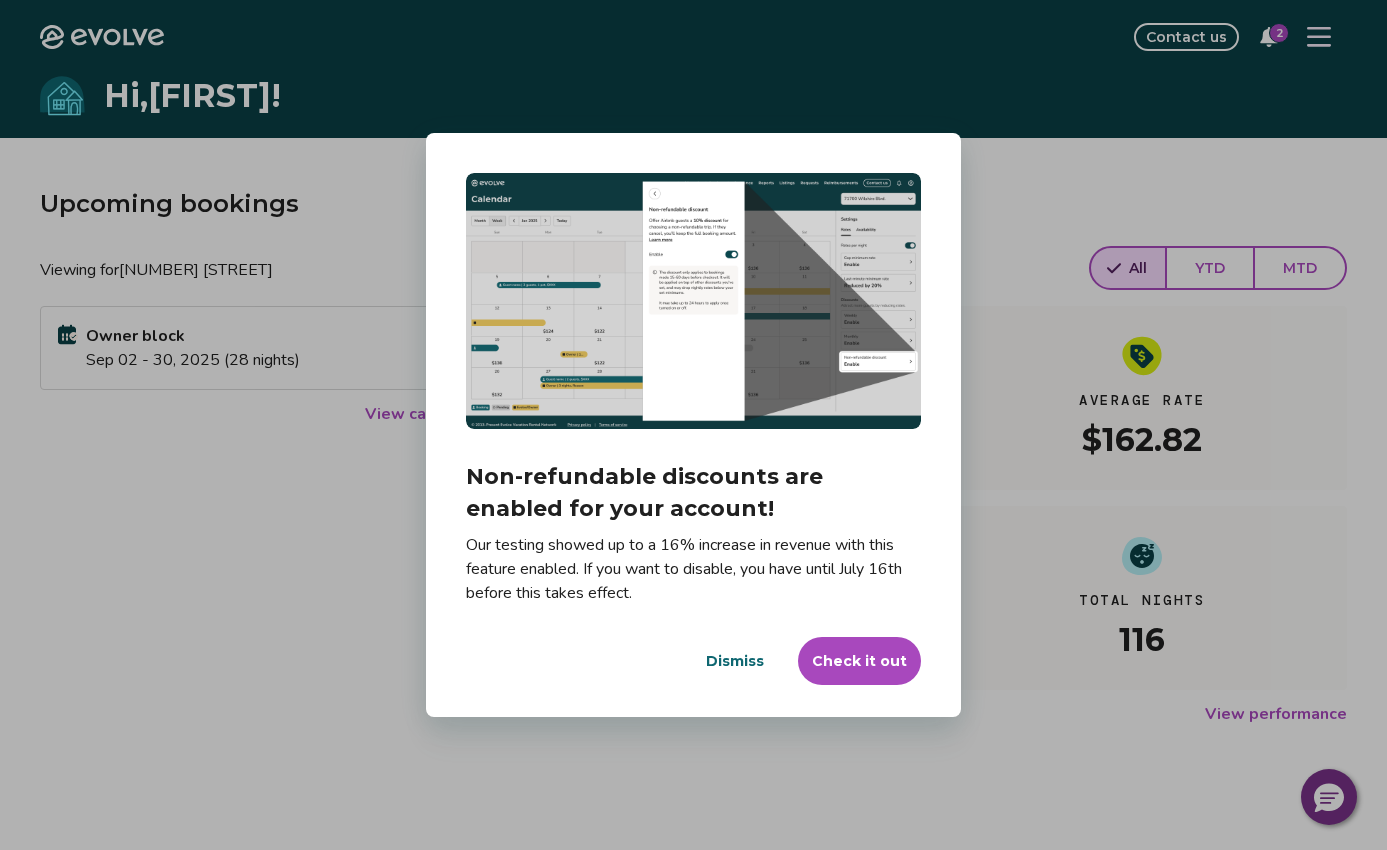 click on "Dismiss" at bounding box center (735, 661) 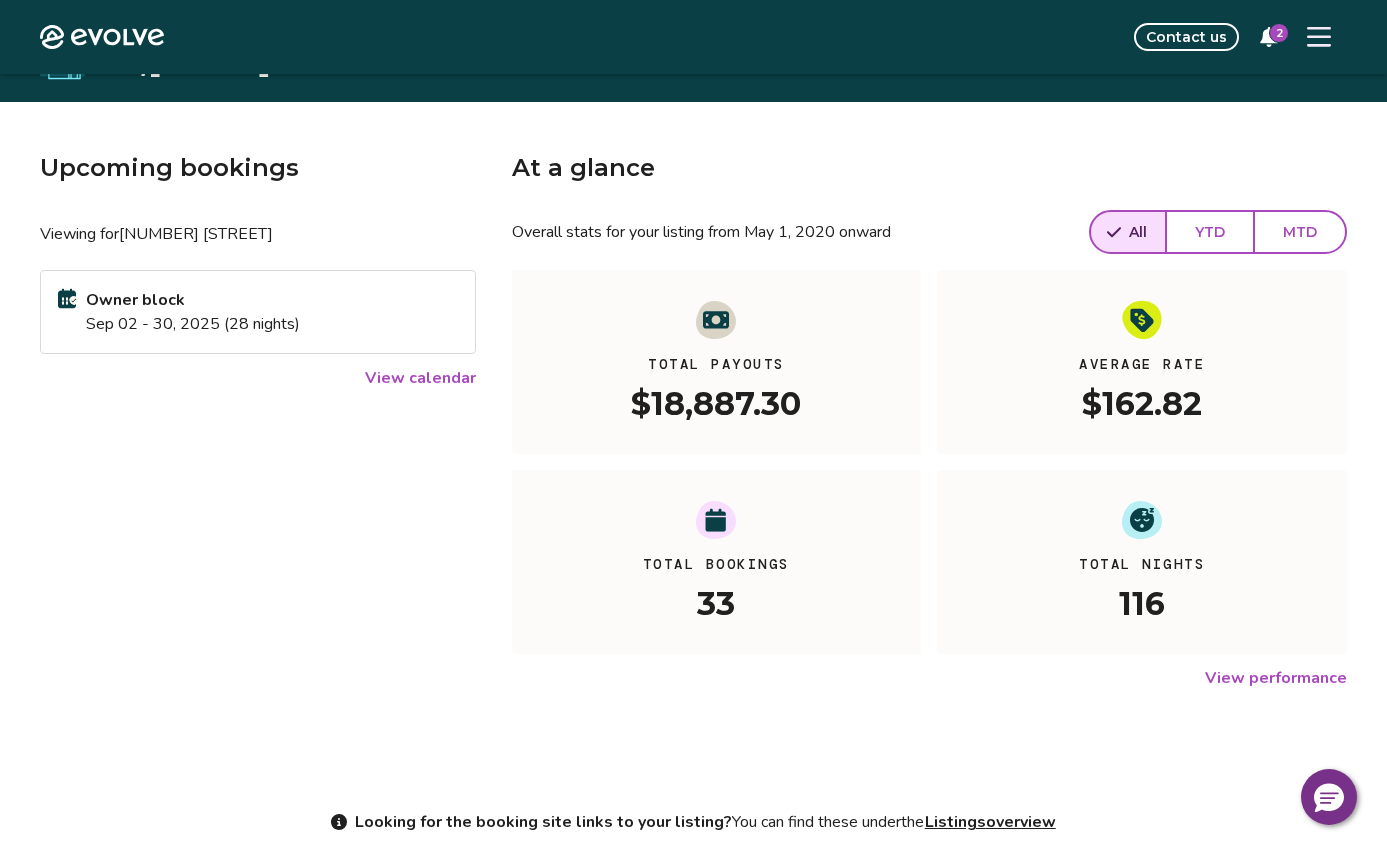scroll, scrollTop: 0, scrollLeft: 0, axis: both 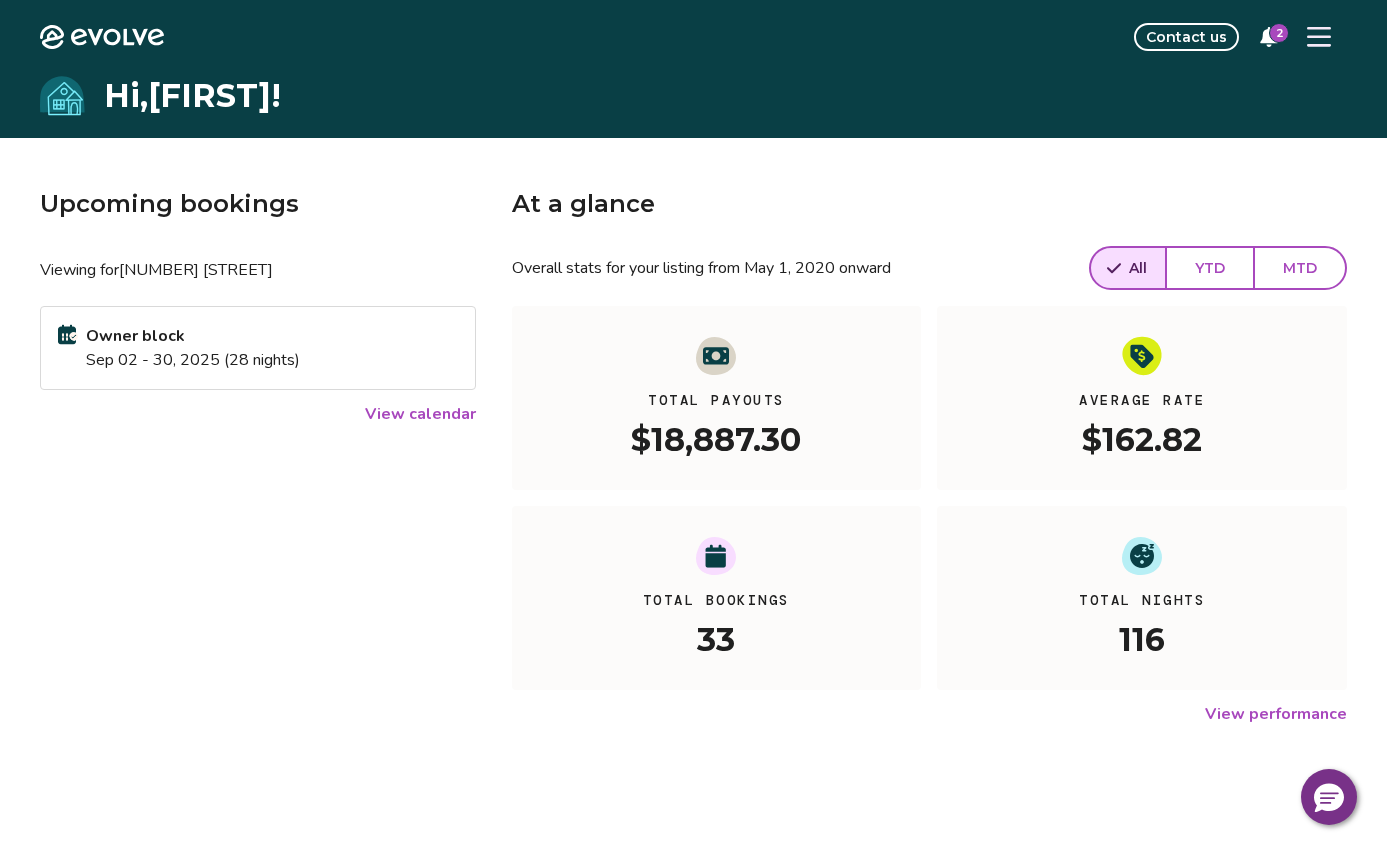 click at bounding box center [1319, 37] 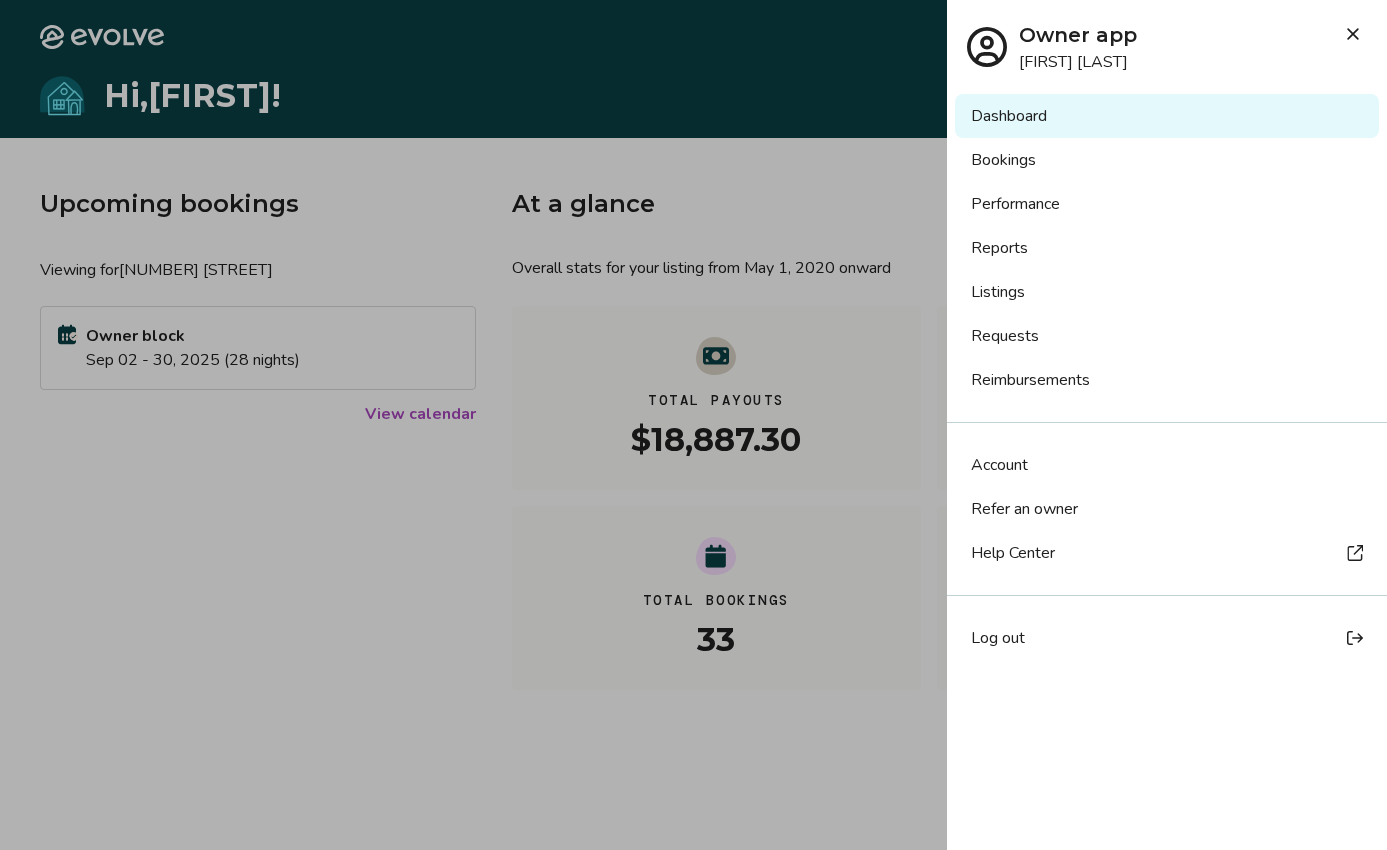 click on "Bookings" at bounding box center [1167, 160] 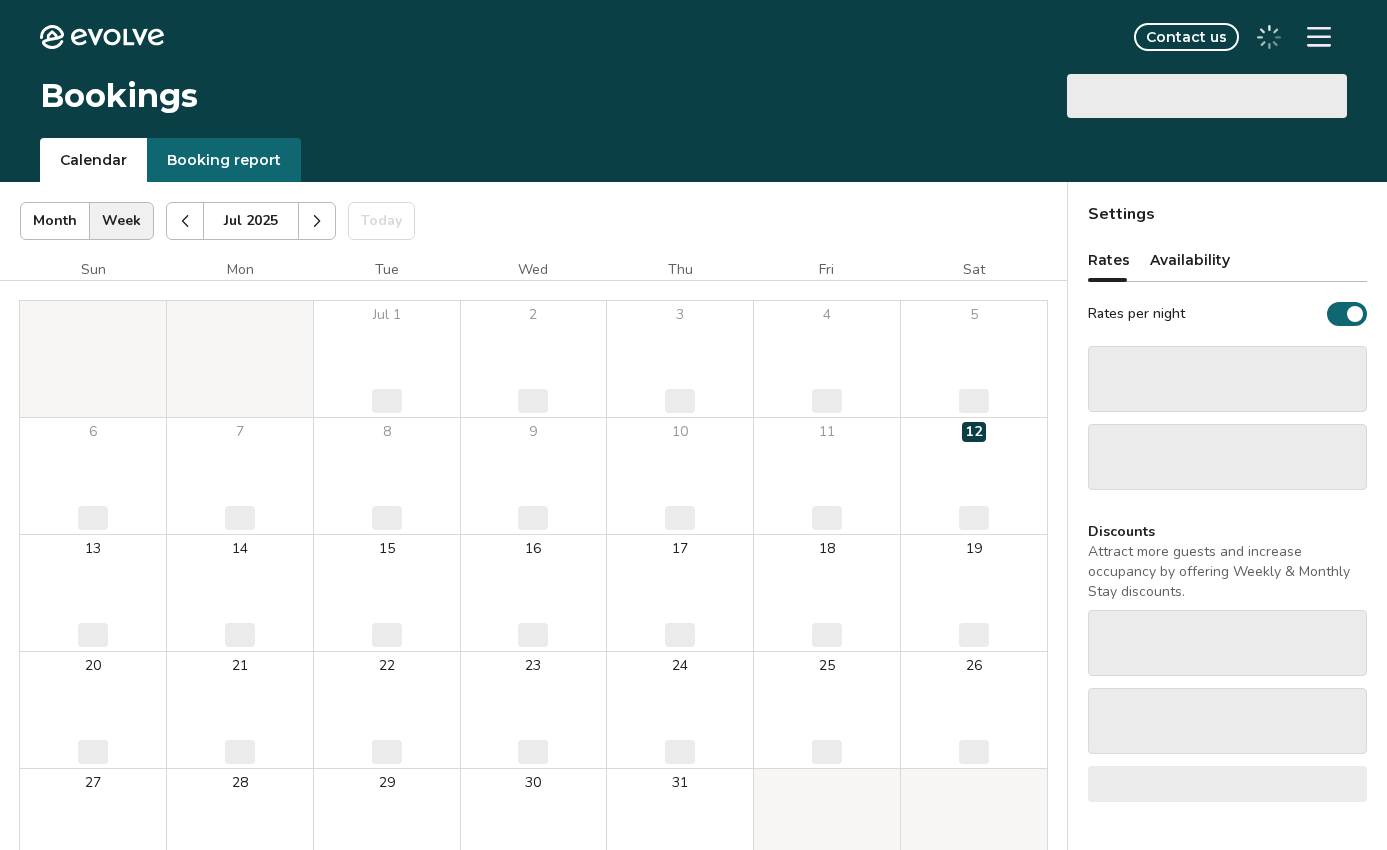 scroll, scrollTop: 0, scrollLeft: 0, axis: both 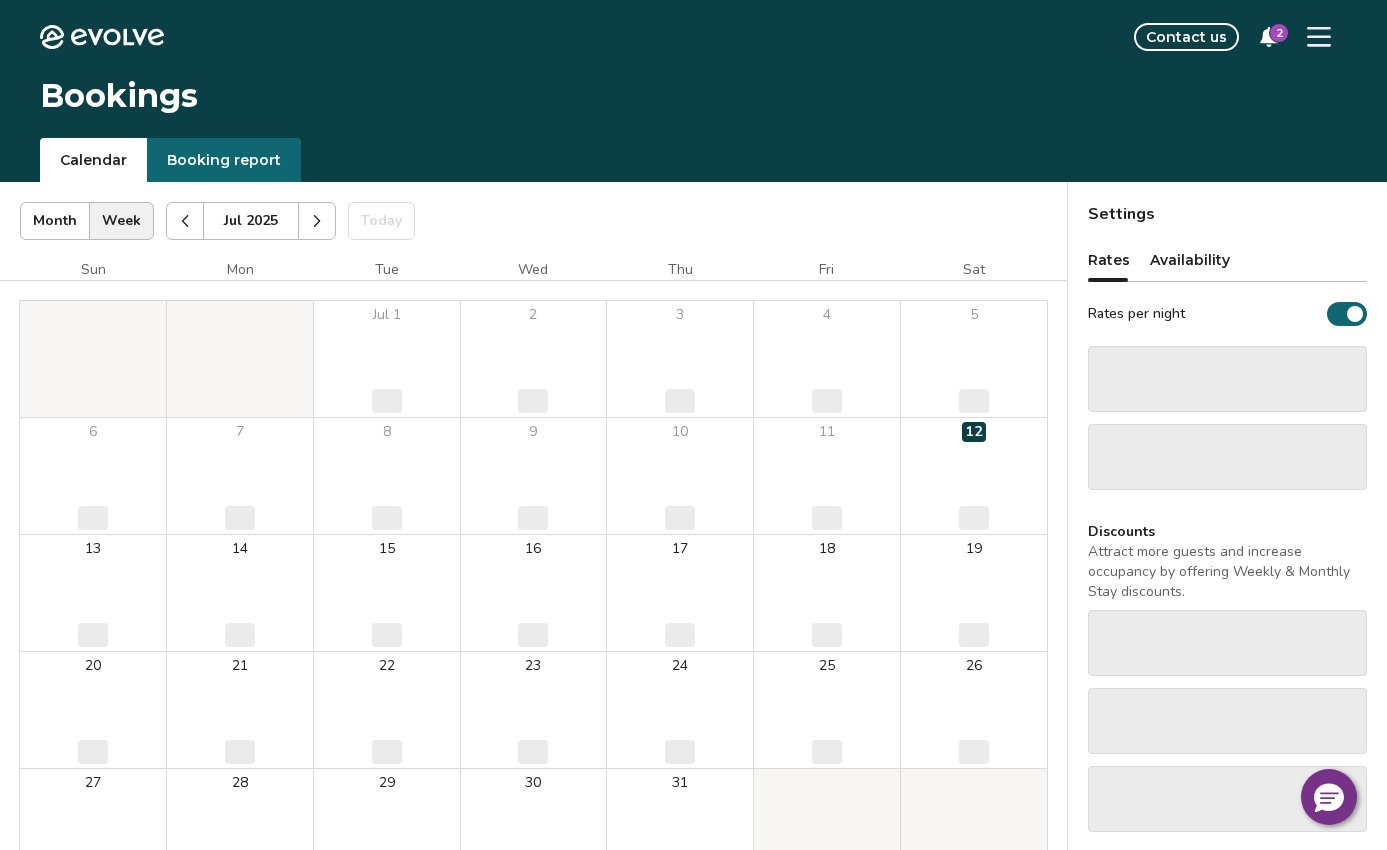 click 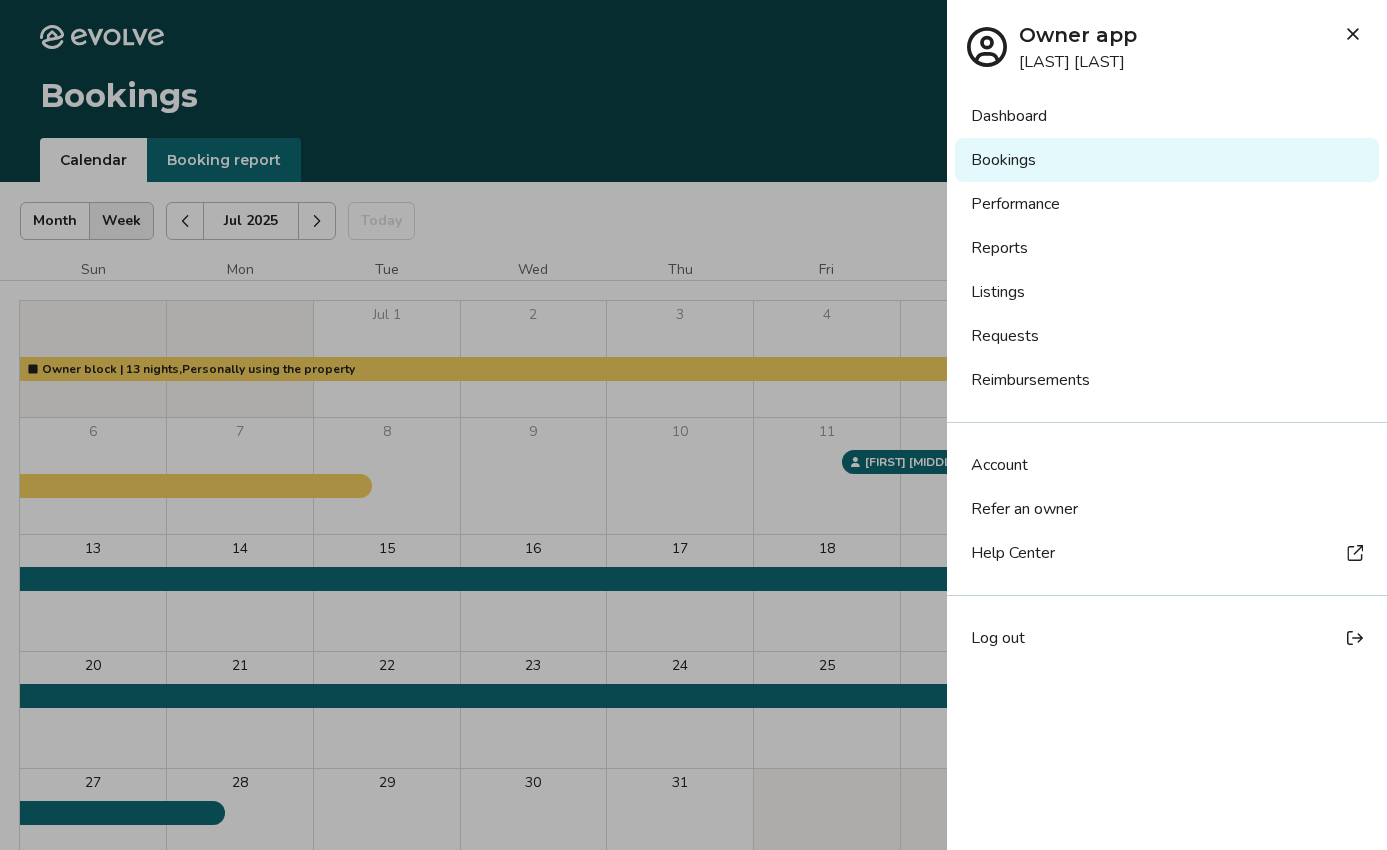 click on "Reports" at bounding box center (1167, 248) 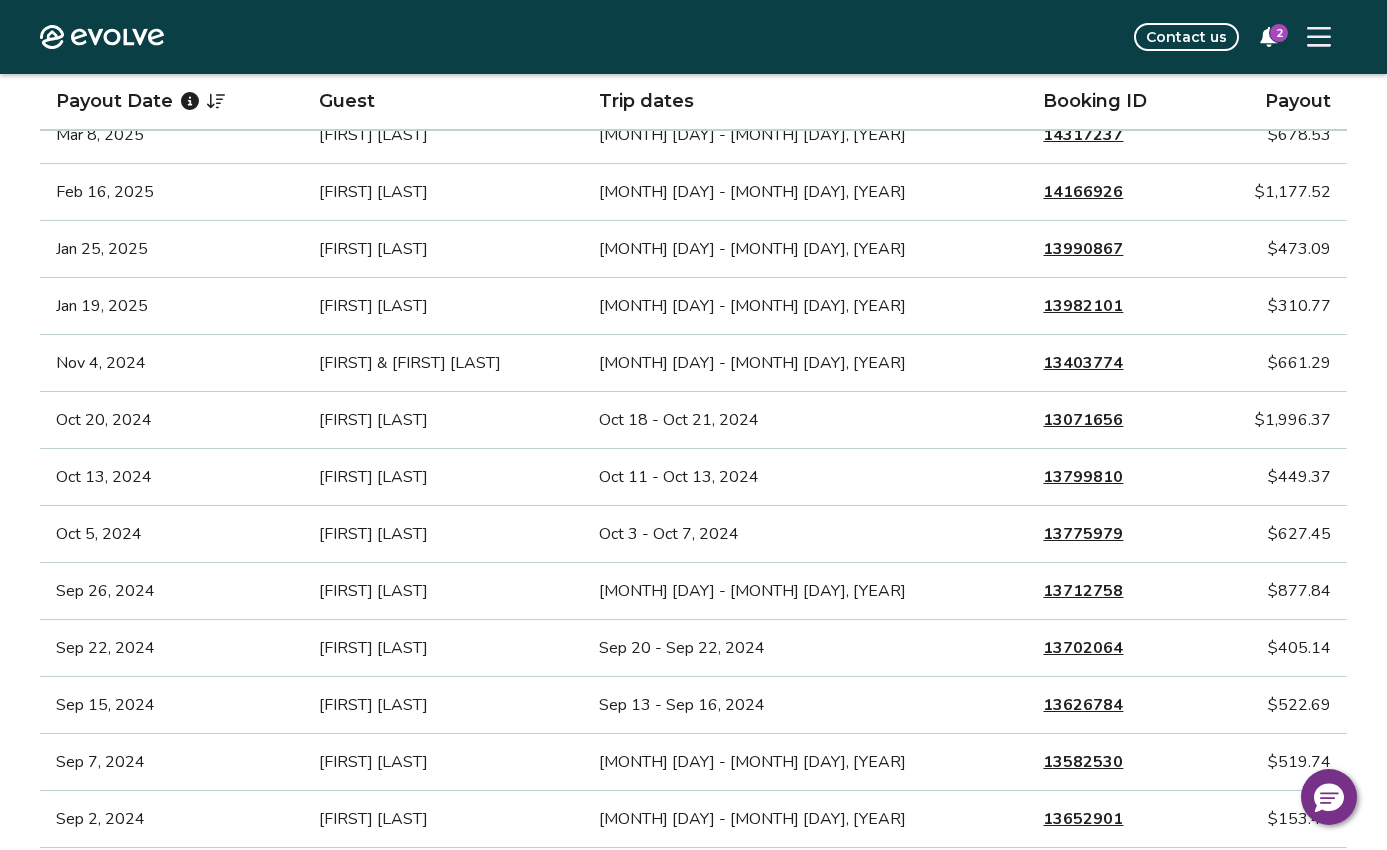 scroll, scrollTop: 935, scrollLeft: 0, axis: vertical 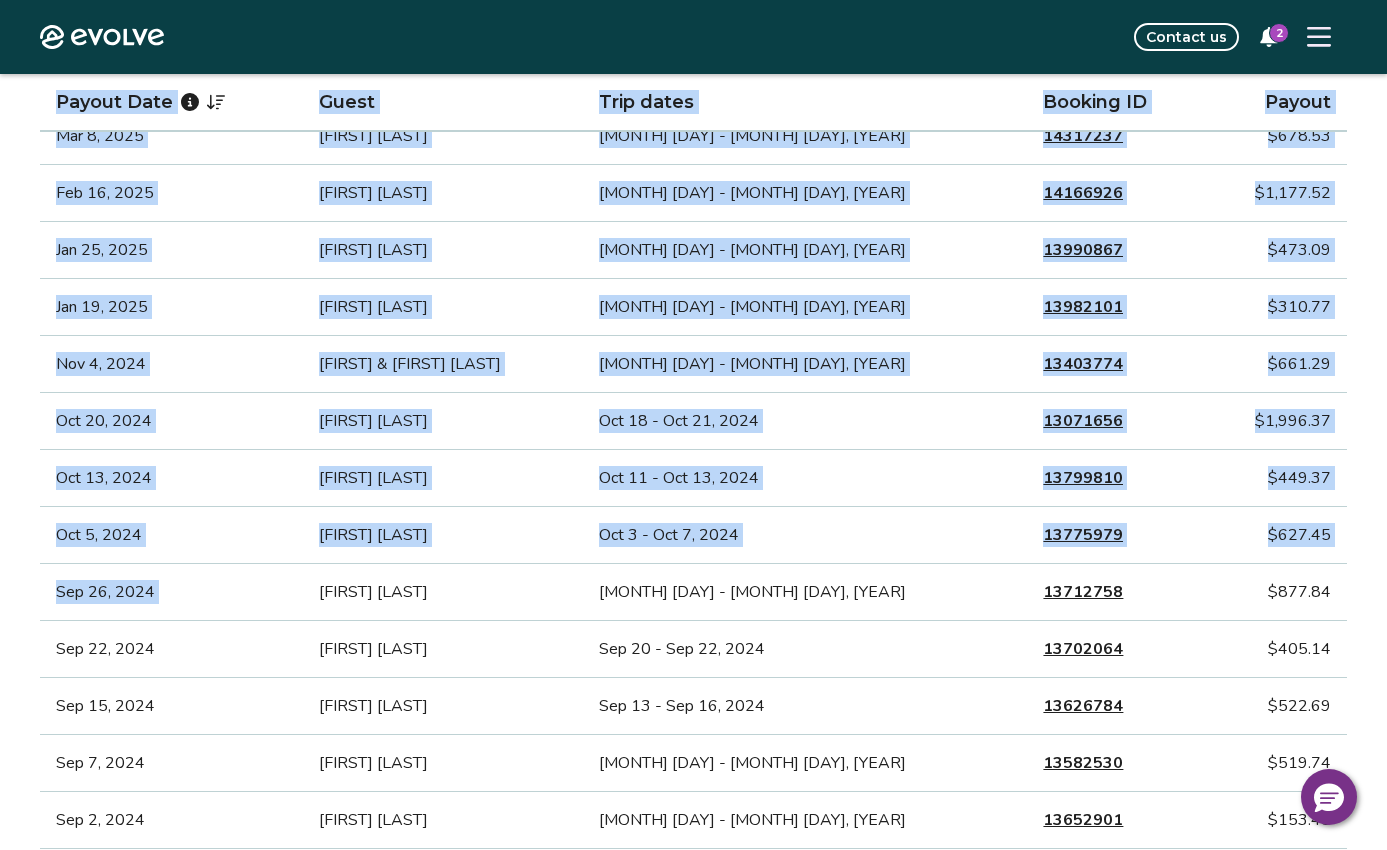 drag, startPoint x: 39, startPoint y: 354, endPoint x: 455, endPoint y: 574, distance: 470.59113 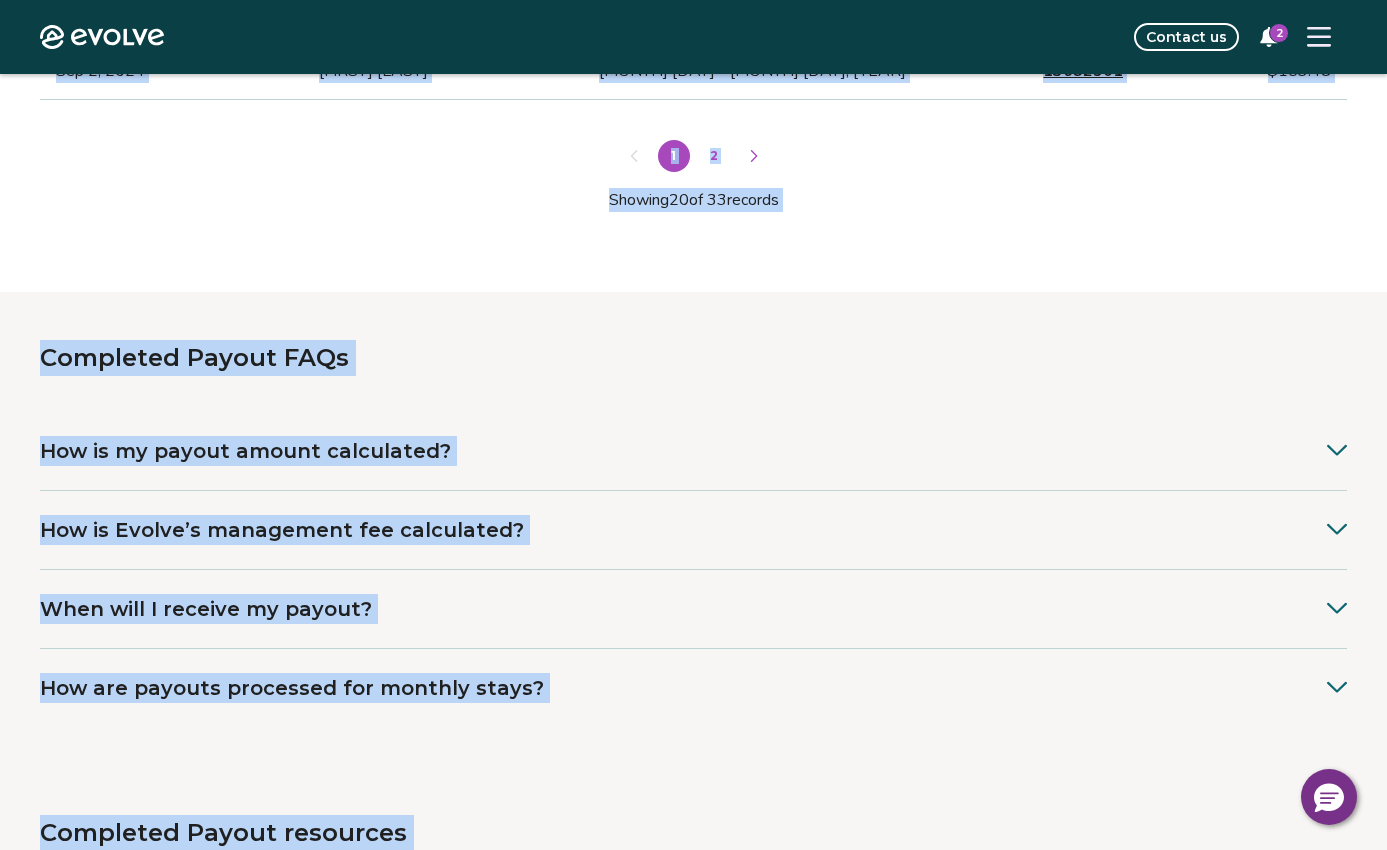 scroll, scrollTop: 2021, scrollLeft: 0, axis: vertical 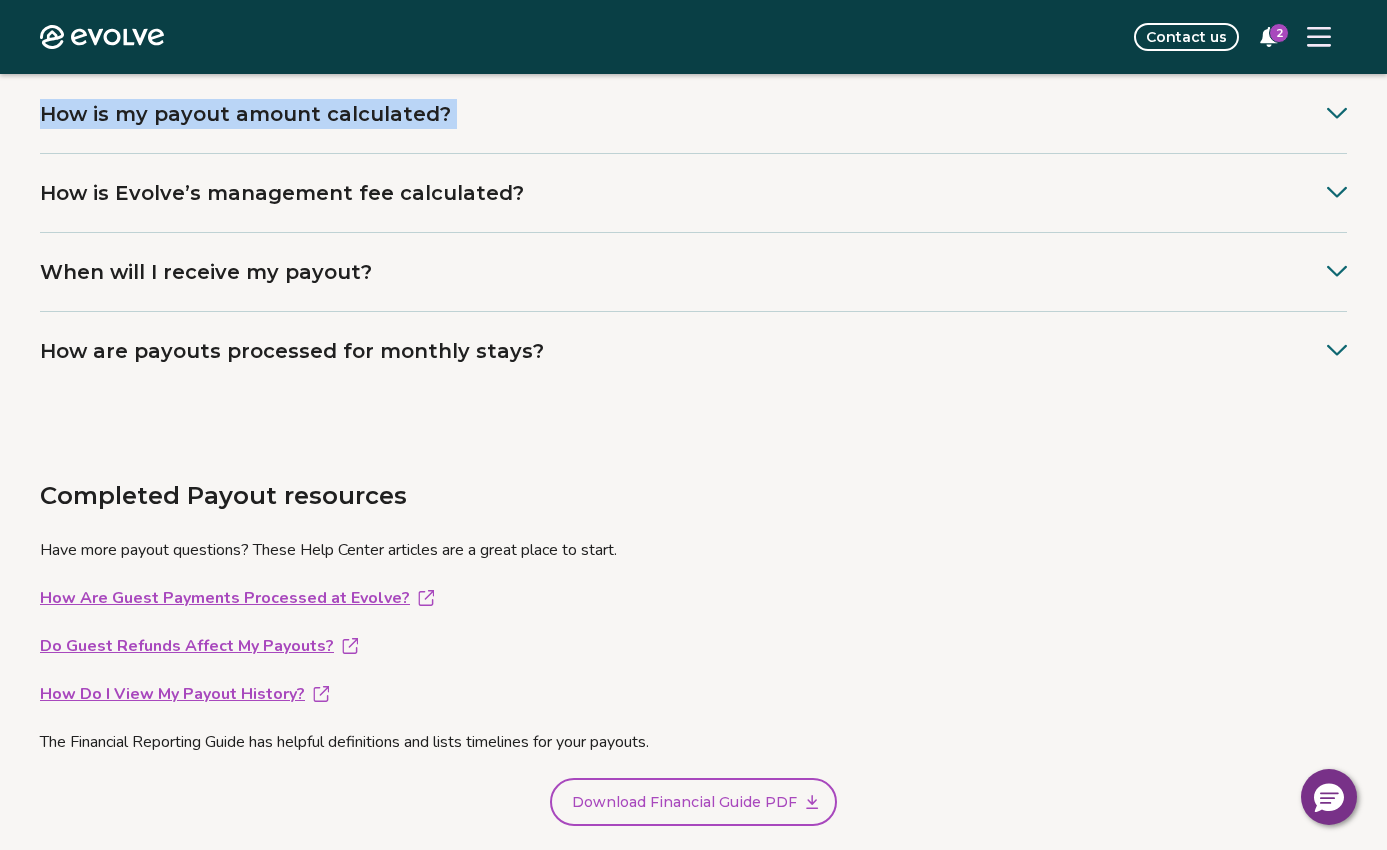 drag, startPoint x: 46, startPoint y: 361, endPoint x: 1198, endPoint y: 130, distance: 1174.9319 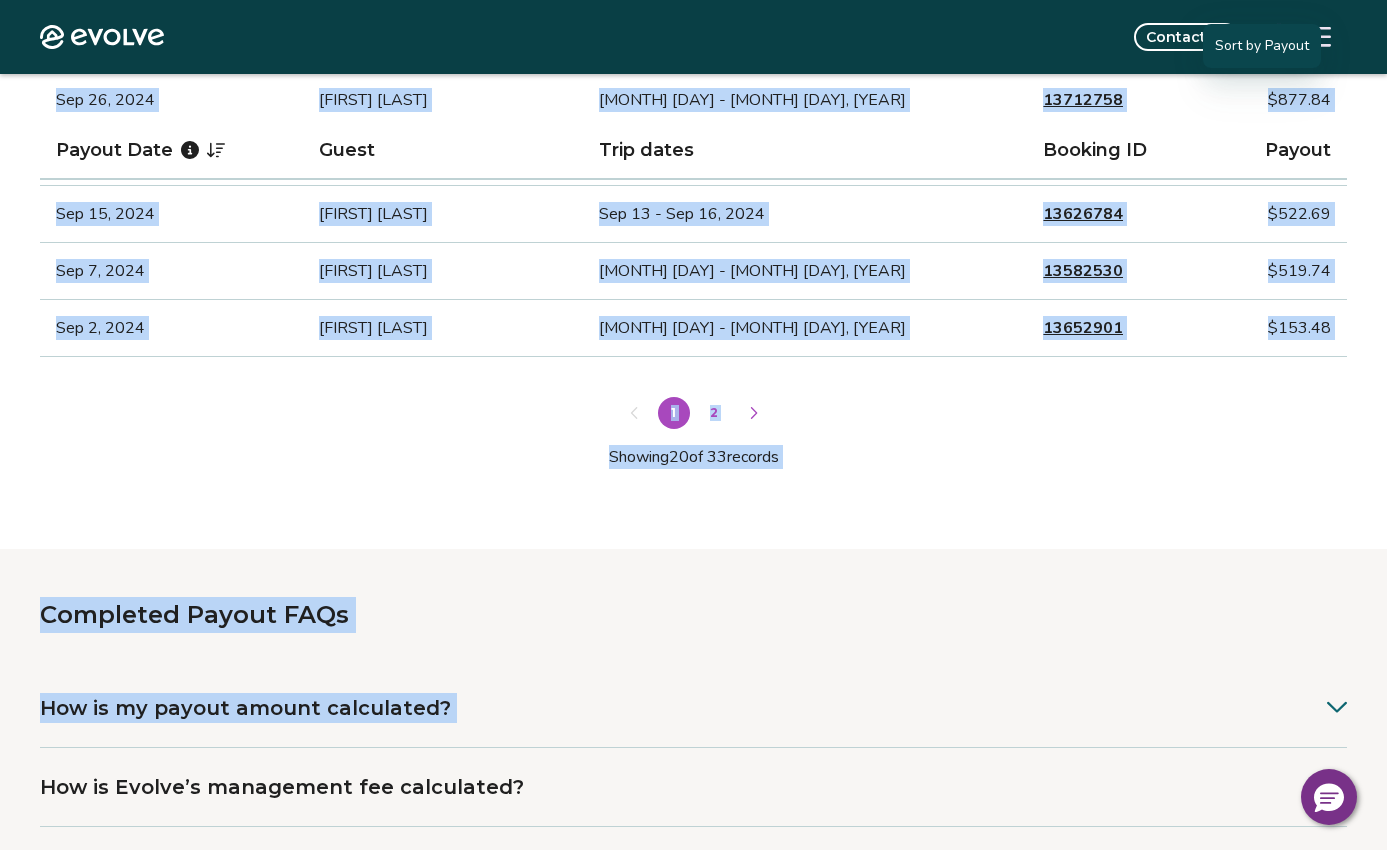 scroll, scrollTop: 1422, scrollLeft: 0, axis: vertical 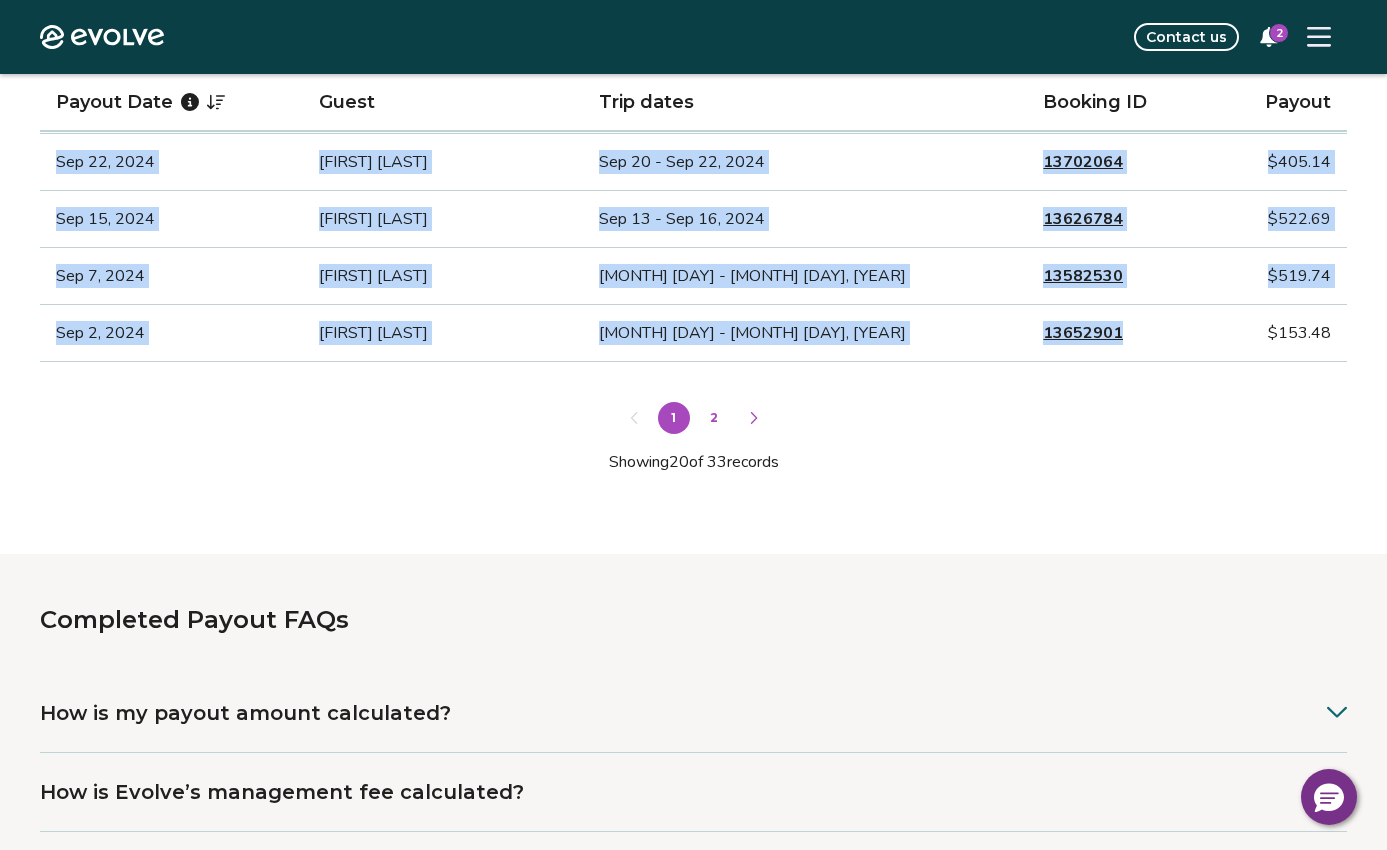 click on "13652901" at bounding box center [1116, 333] 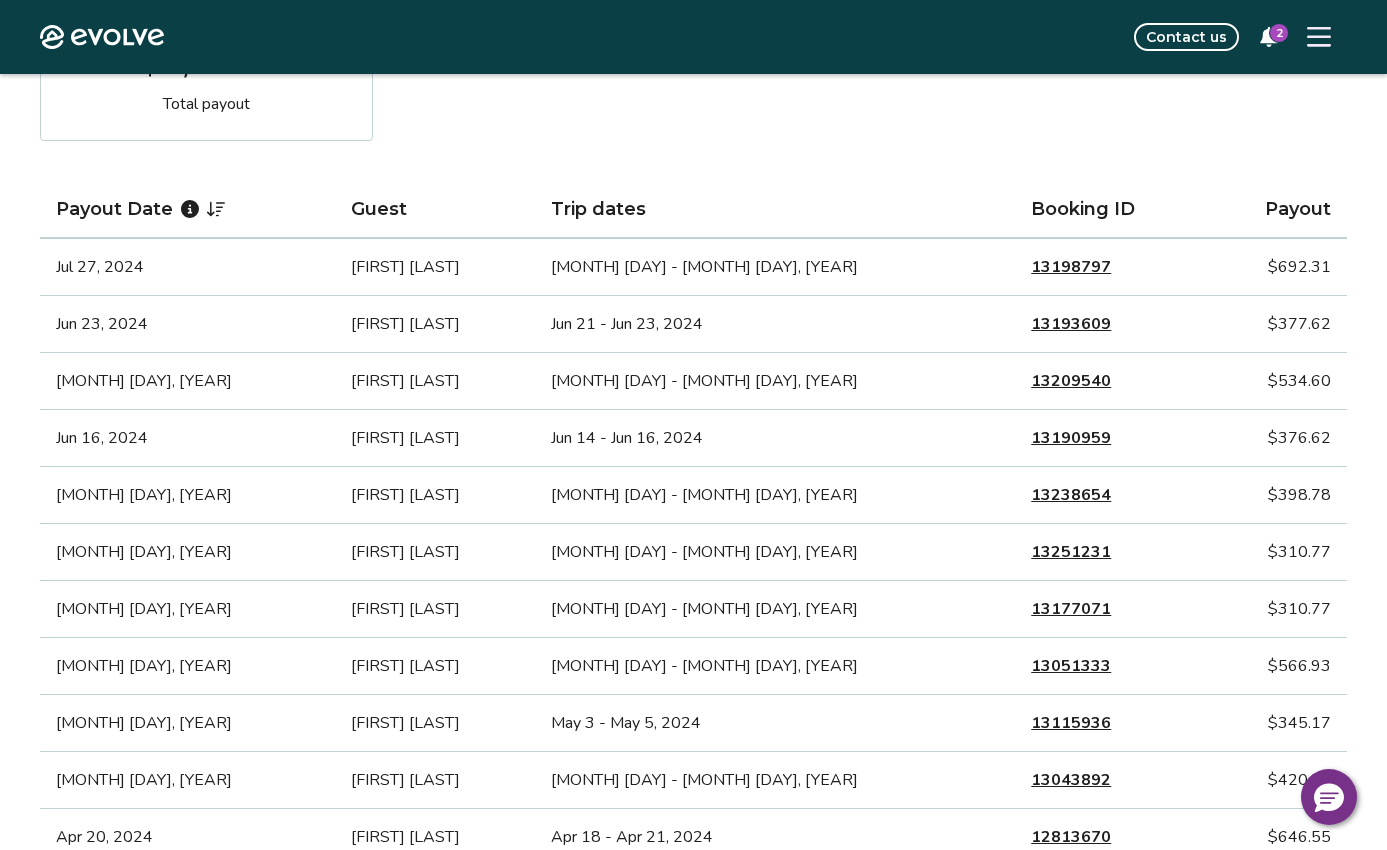 scroll, scrollTop: 375, scrollLeft: 0, axis: vertical 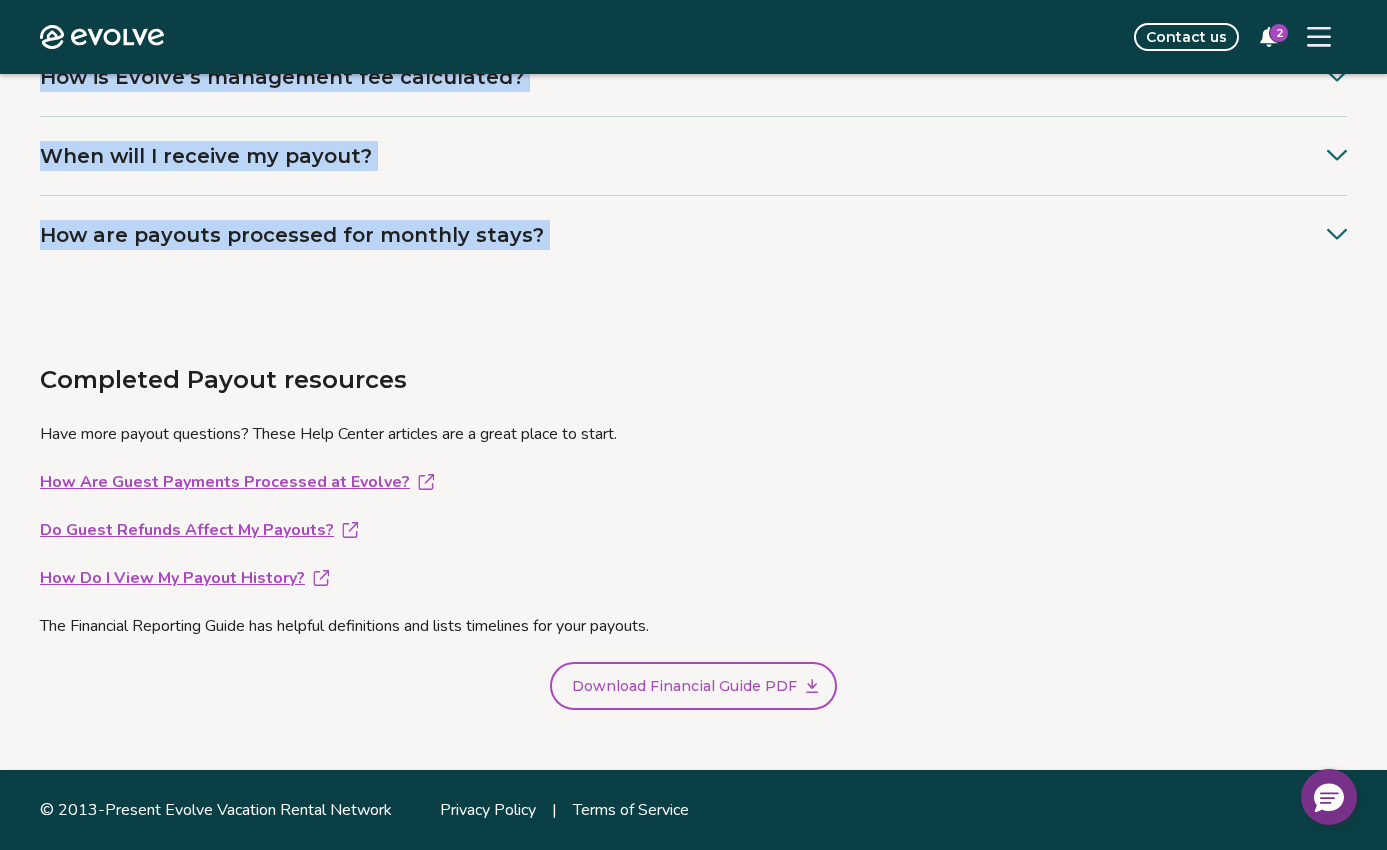 drag, startPoint x: 46, startPoint y: 283, endPoint x: 953, endPoint y: 290, distance: 907.02704 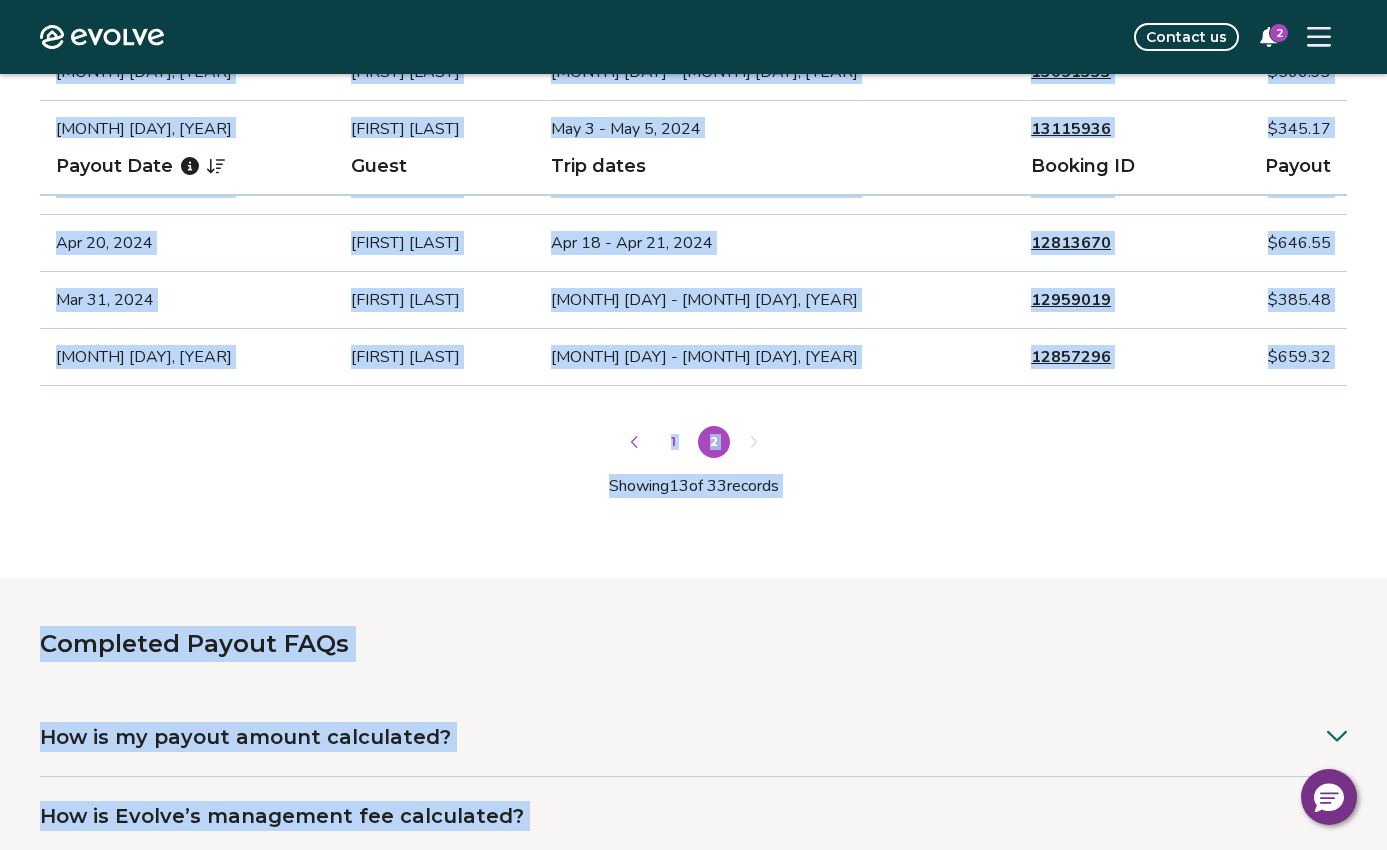 scroll, scrollTop: 994, scrollLeft: 0, axis: vertical 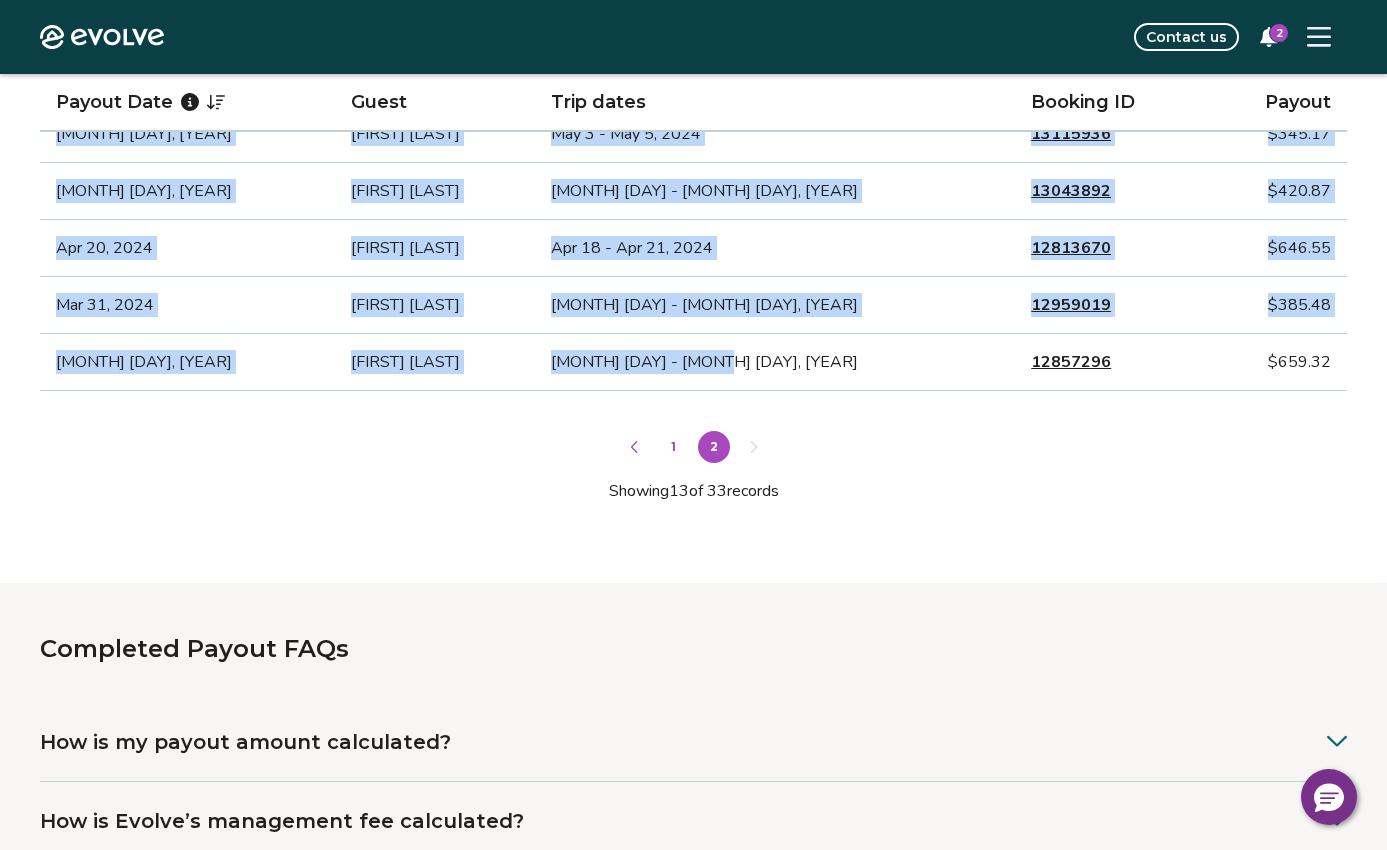 click on "[MONTH] [DAY] - [MONTH] [DAY], [YEAR]" at bounding box center [775, 362] 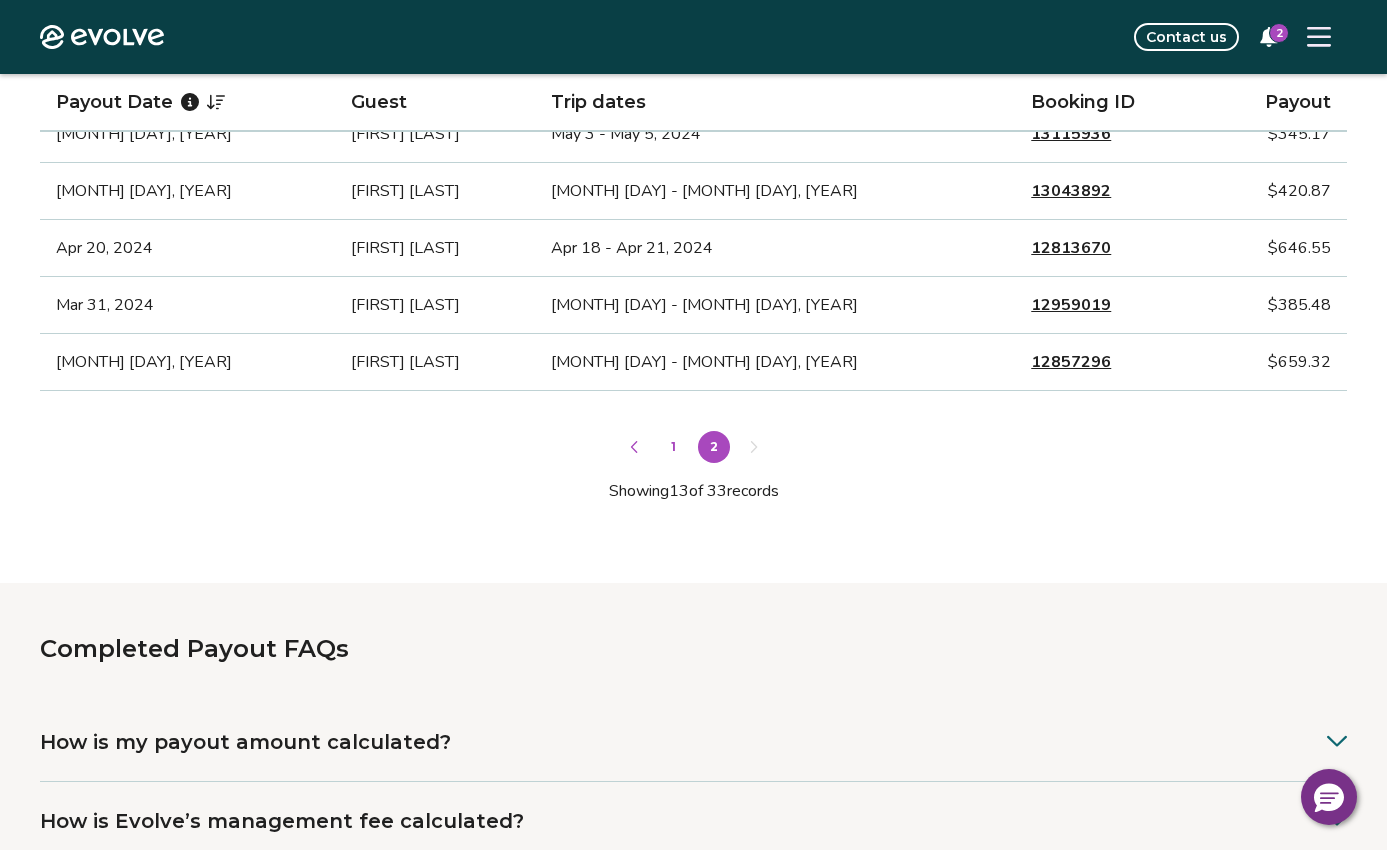 click on "1 2 Showing  13  of   33  records" at bounding box center [693, 467] 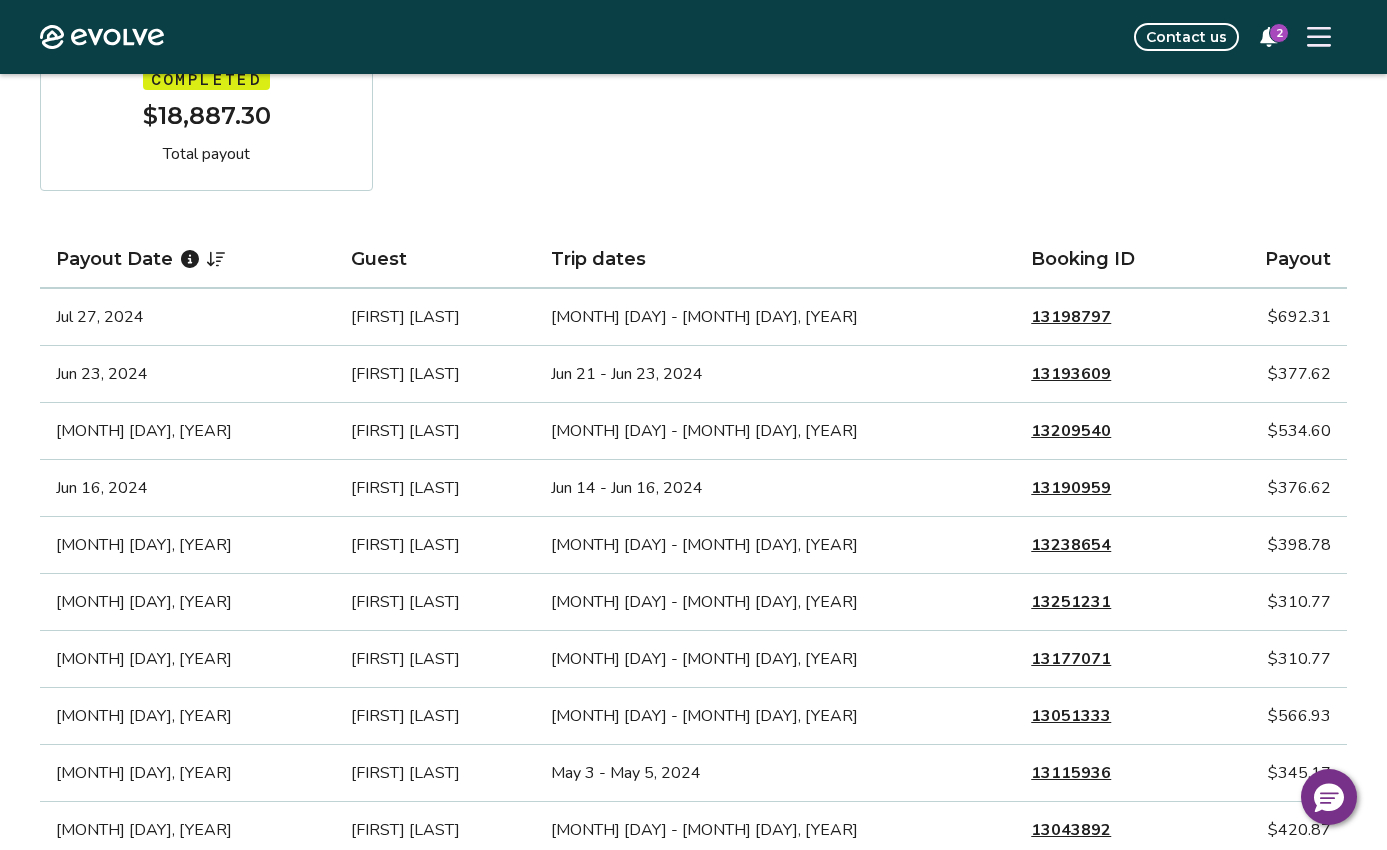 scroll, scrollTop: 352, scrollLeft: 0, axis: vertical 